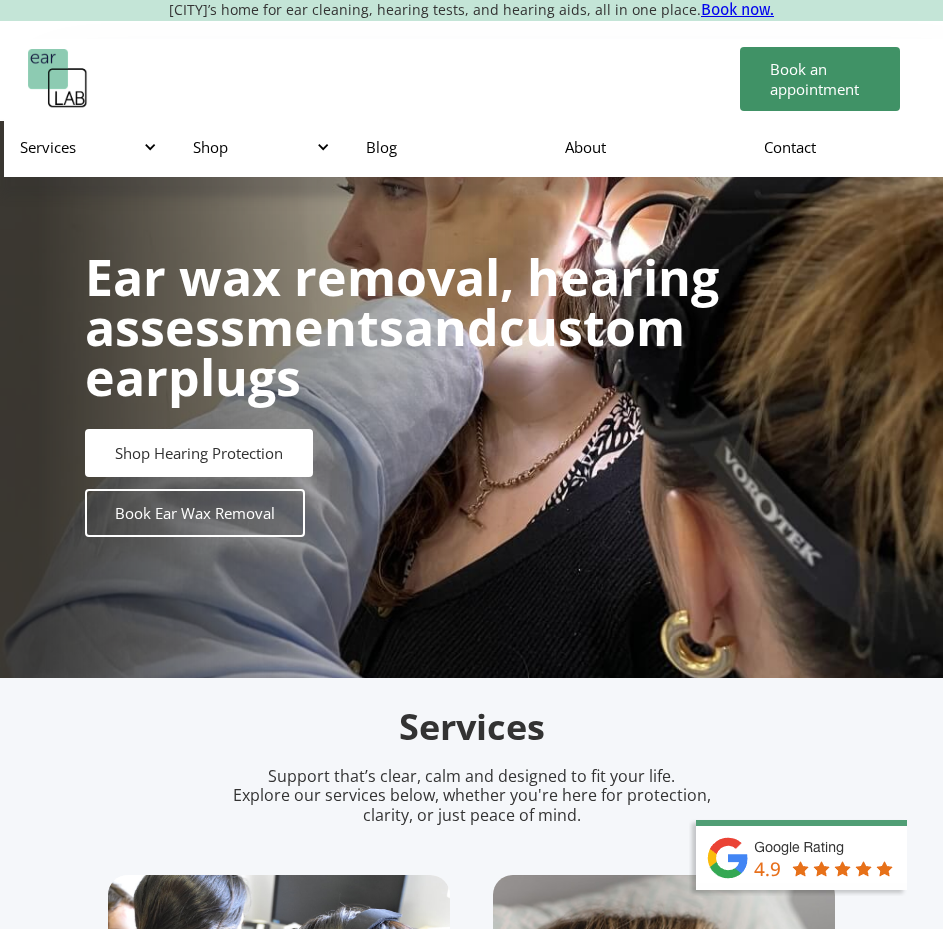 scroll, scrollTop: 0, scrollLeft: 0, axis: both 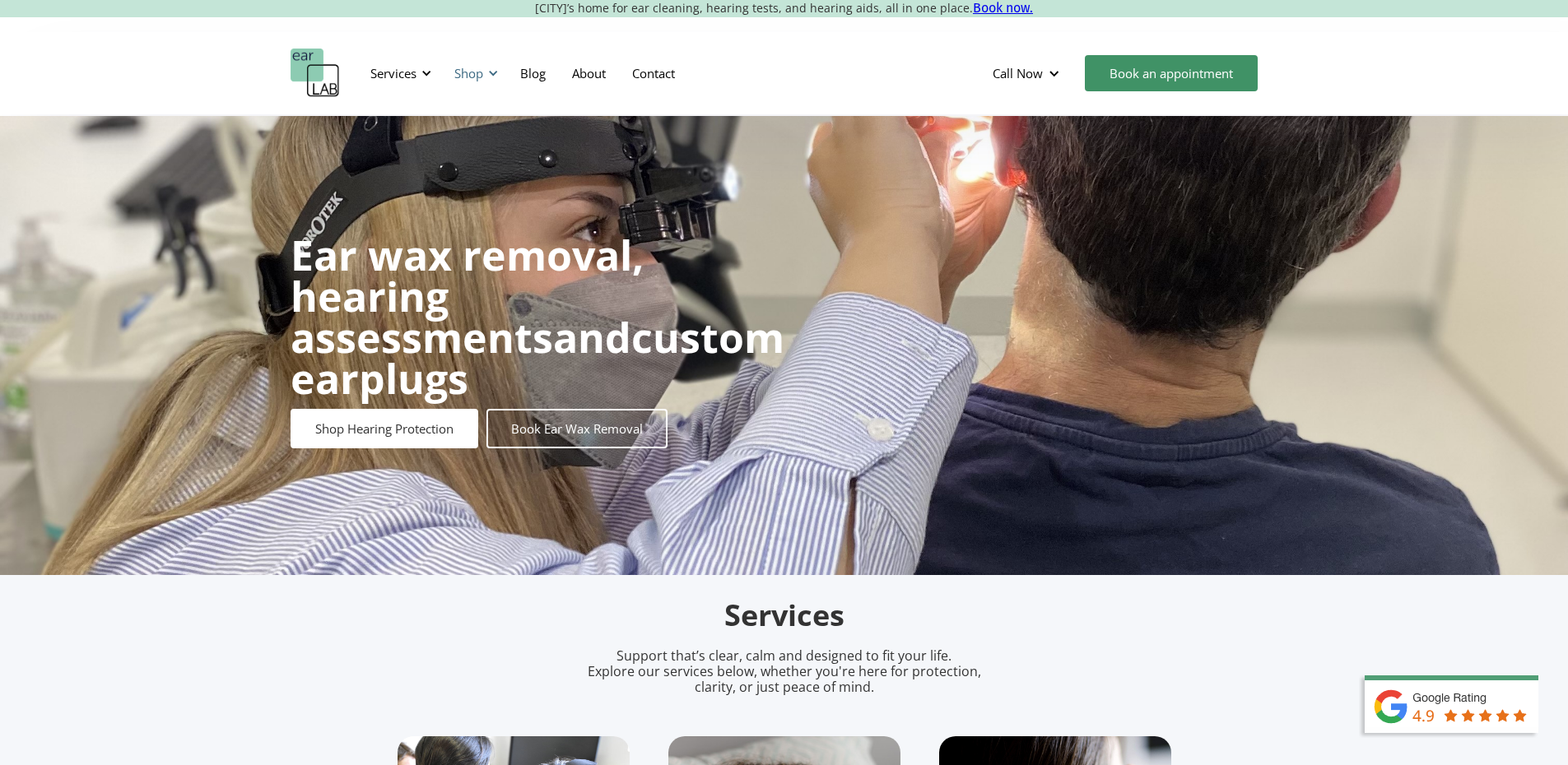 click on "Shop" at bounding box center (473, 73) 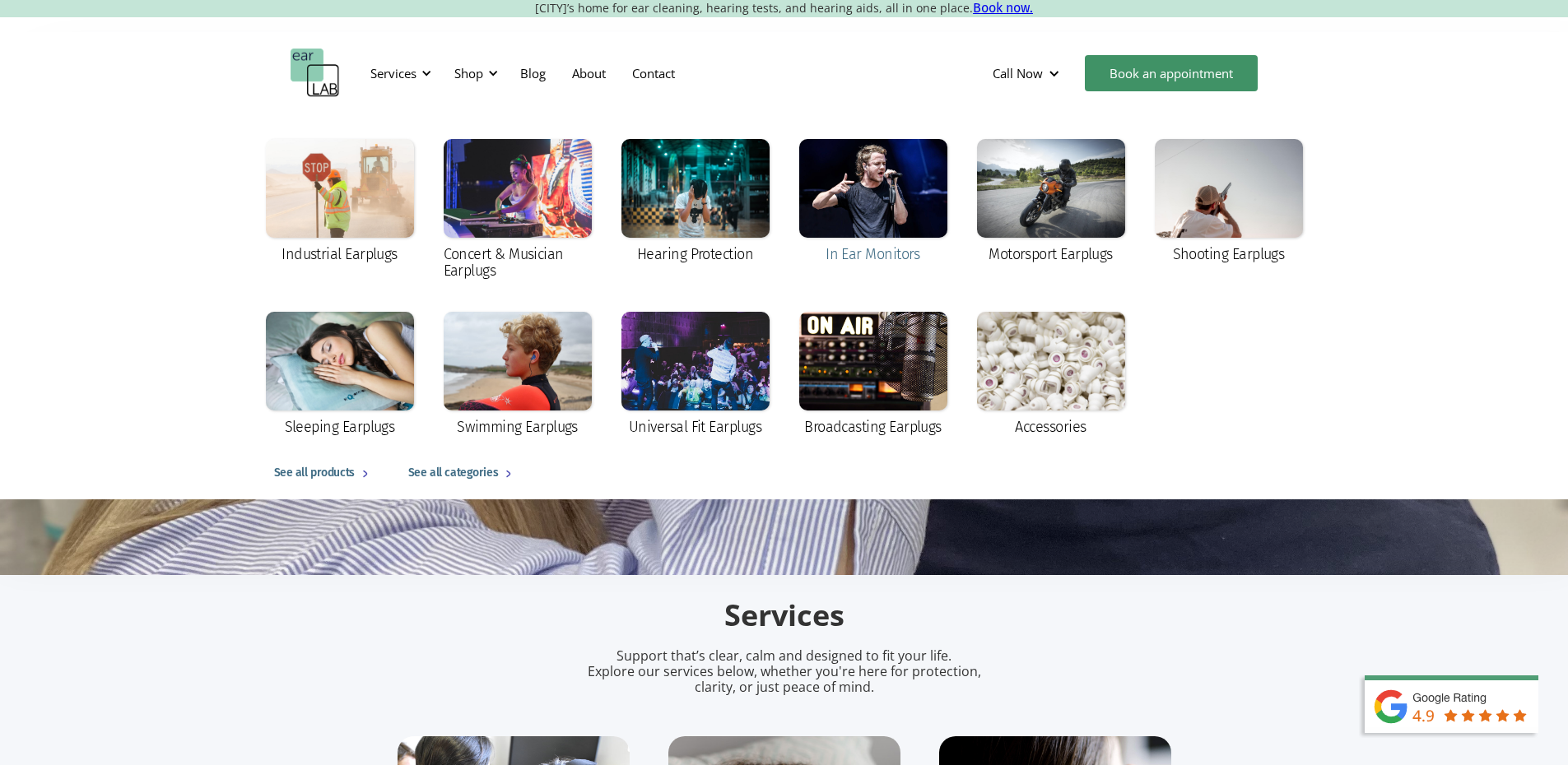 click at bounding box center [873, 188] 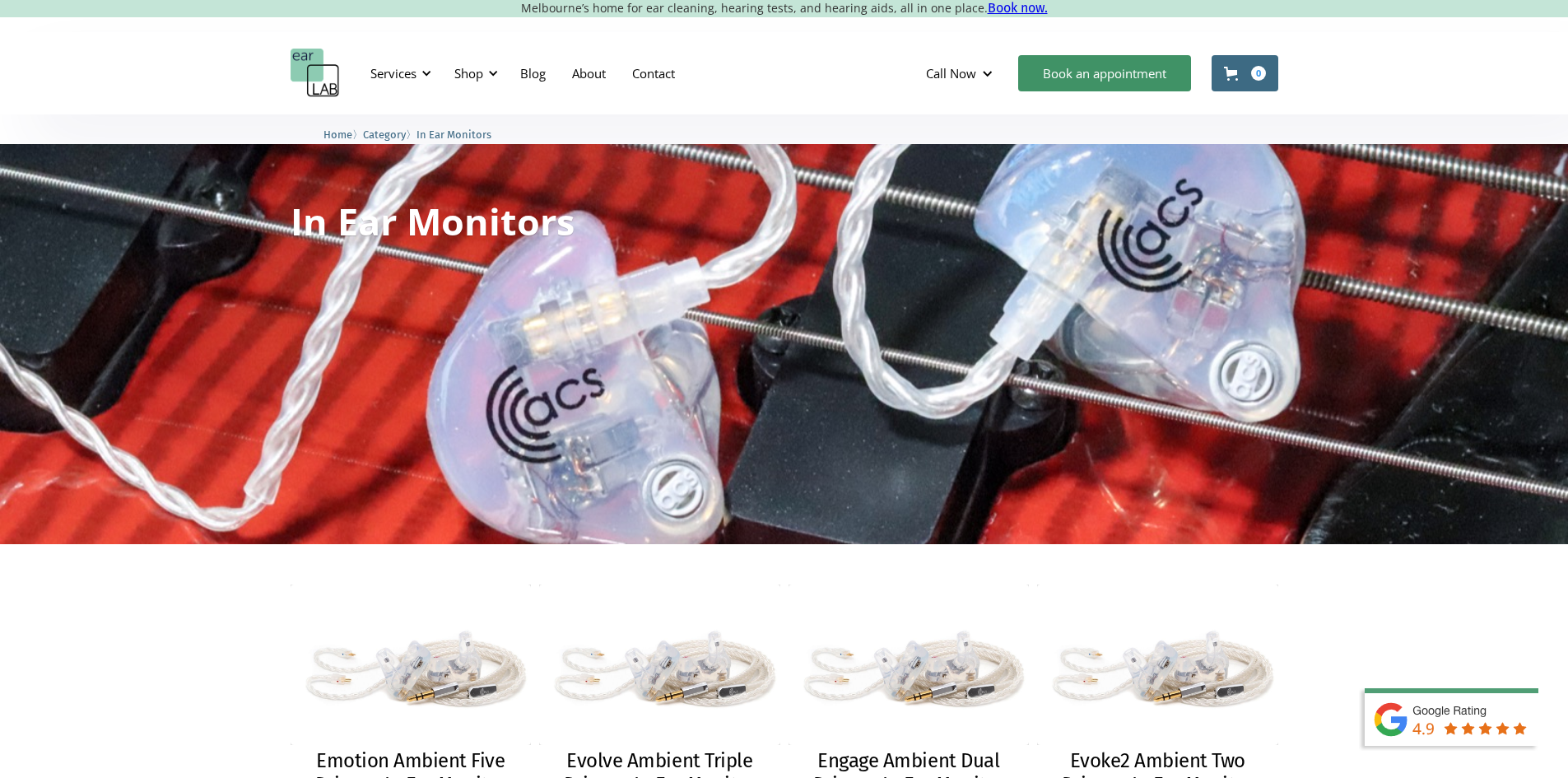 scroll, scrollTop: 0, scrollLeft: 0, axis: both 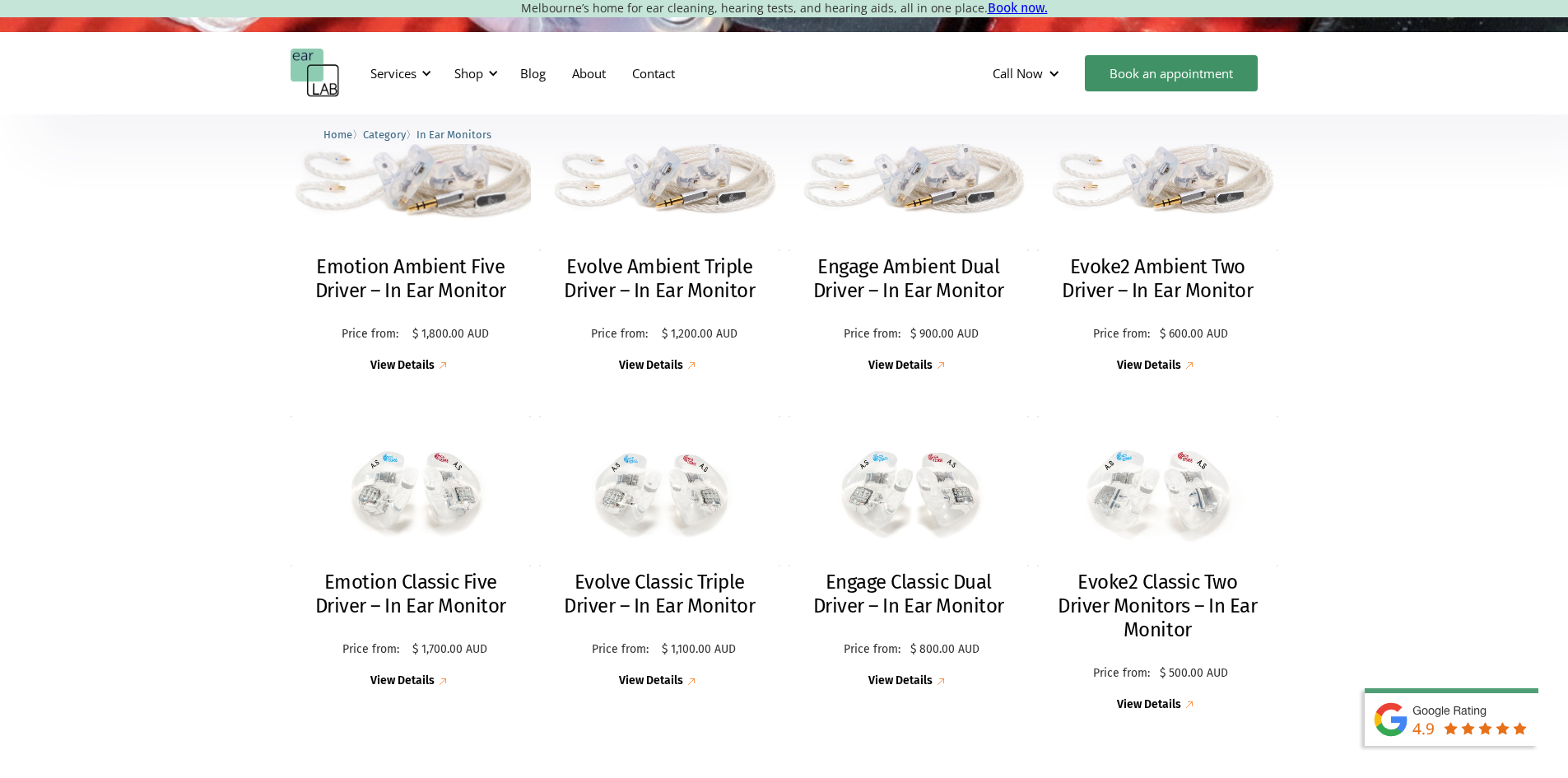 click on "Emotion Ambient Five Driver – In Ear Monitor" at bounding box center (411, 279) 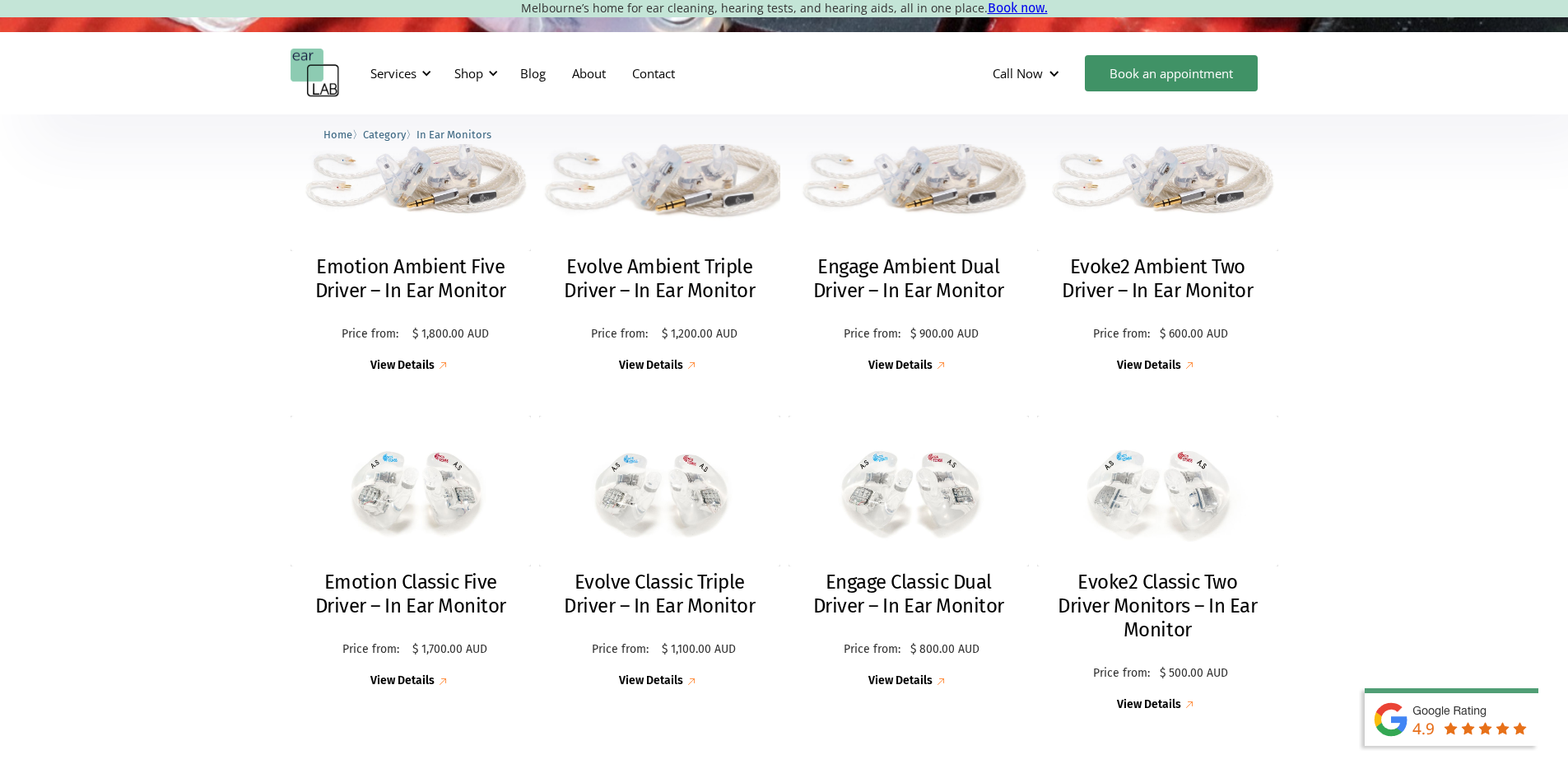 click on "Evolve Ambient Triple Driver – In Ear Monitor" at bounding box center [659, 279] 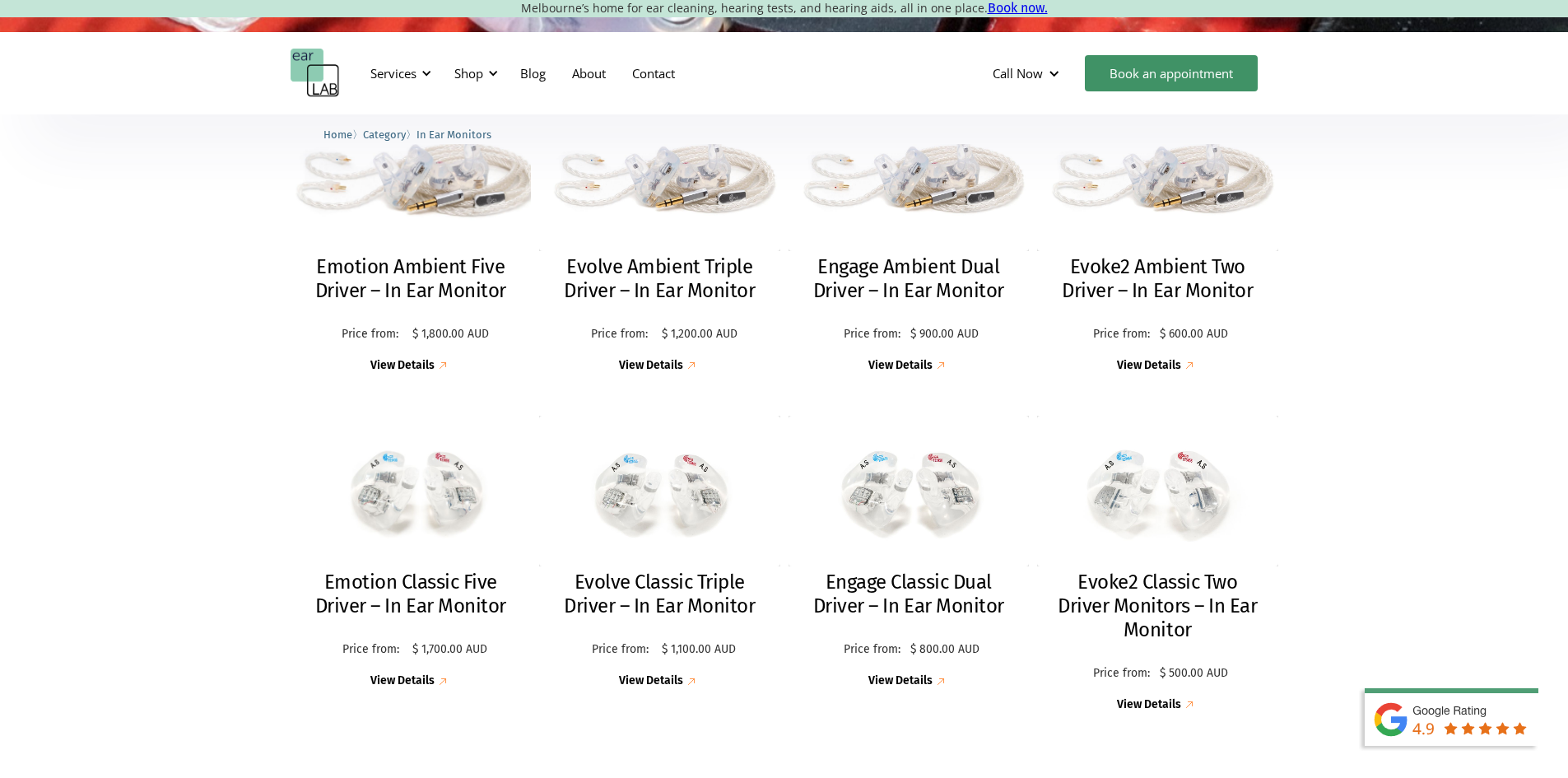 click at bounding box center [411, 170] 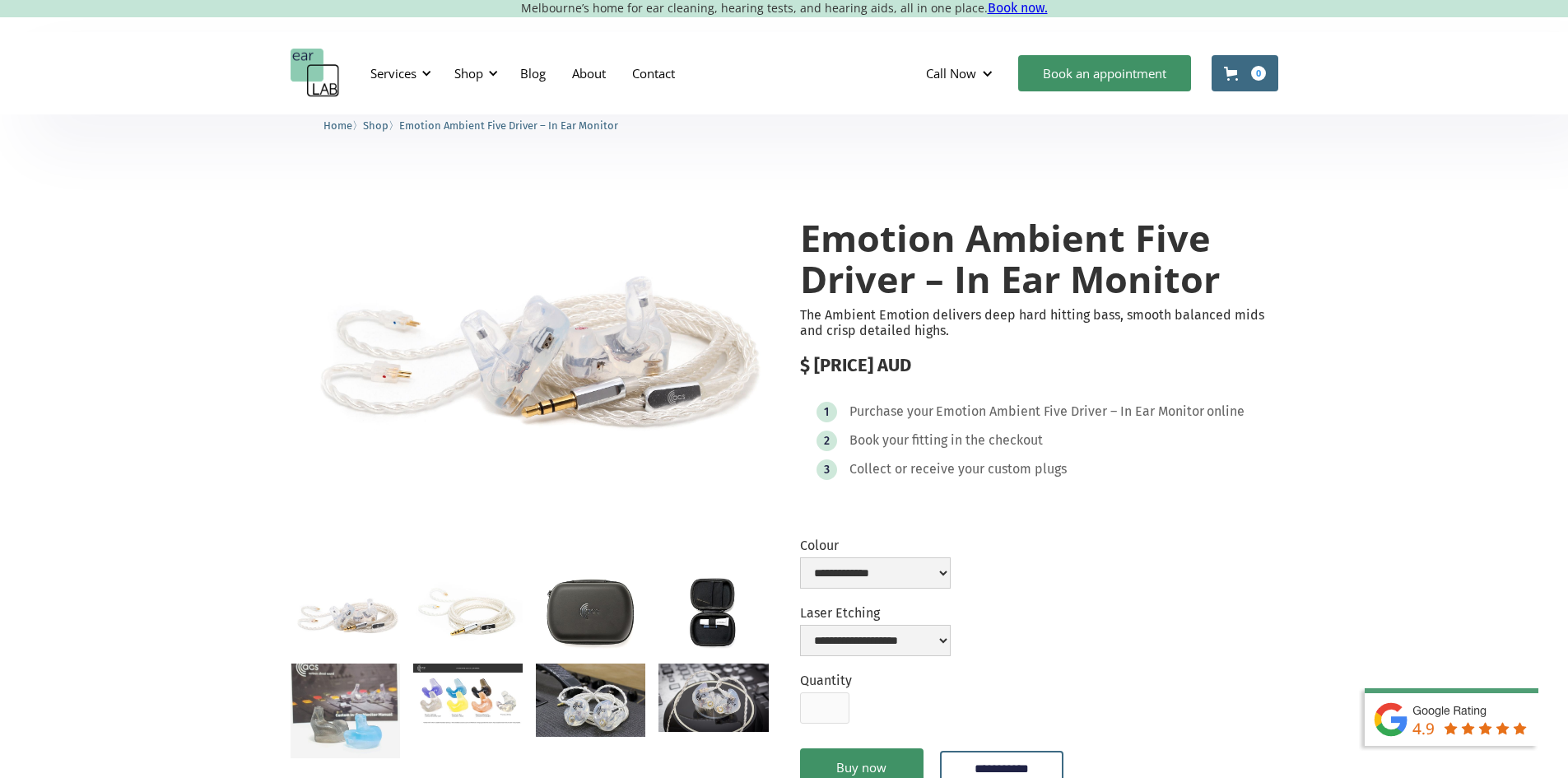 scroll, scrollTop: 103, scrollLeft: 0, axis: vertical 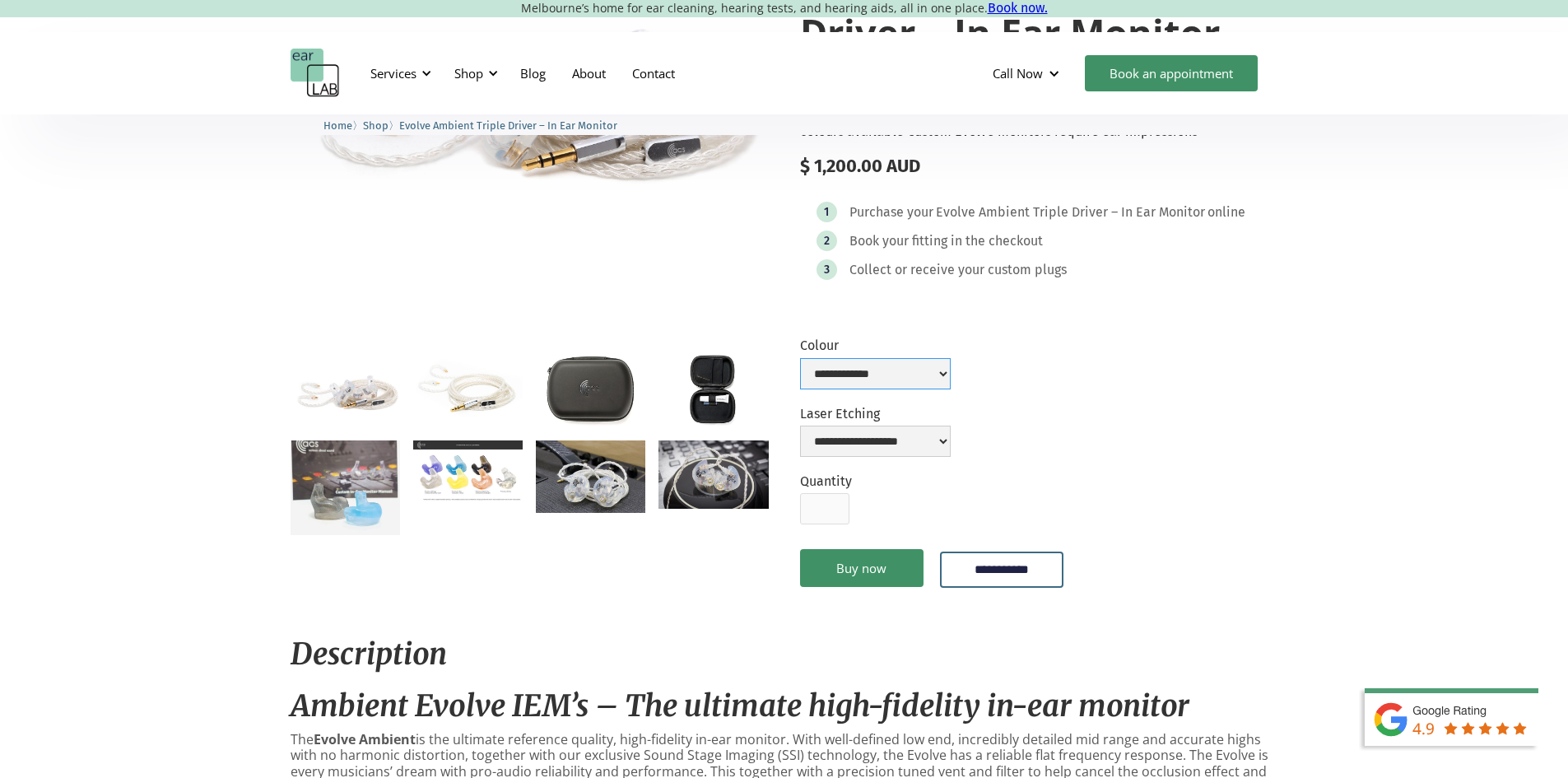 click on "**********" at bounding box center [875, 374] 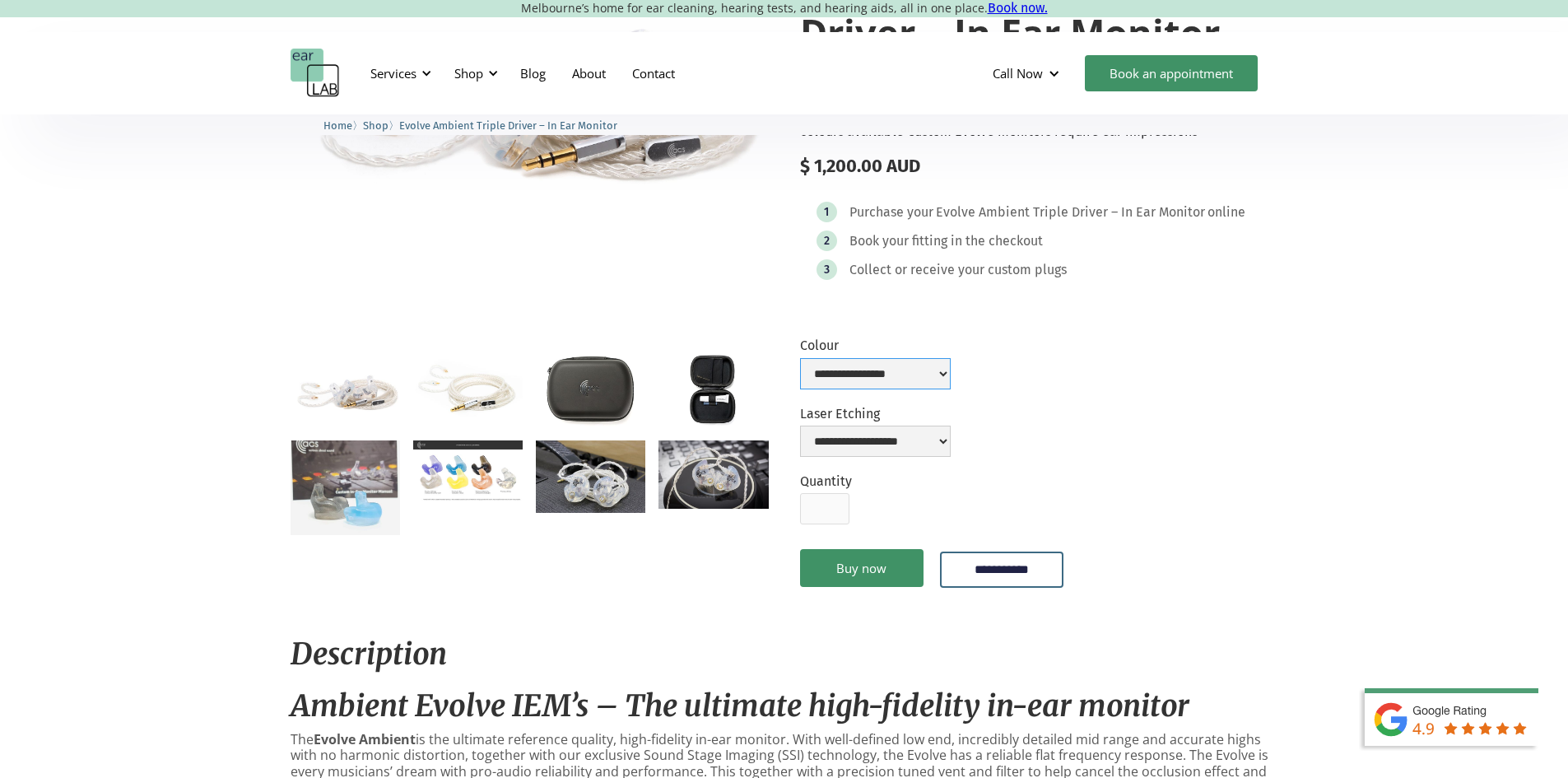 click on "**********" at bounding box center (875, 374) 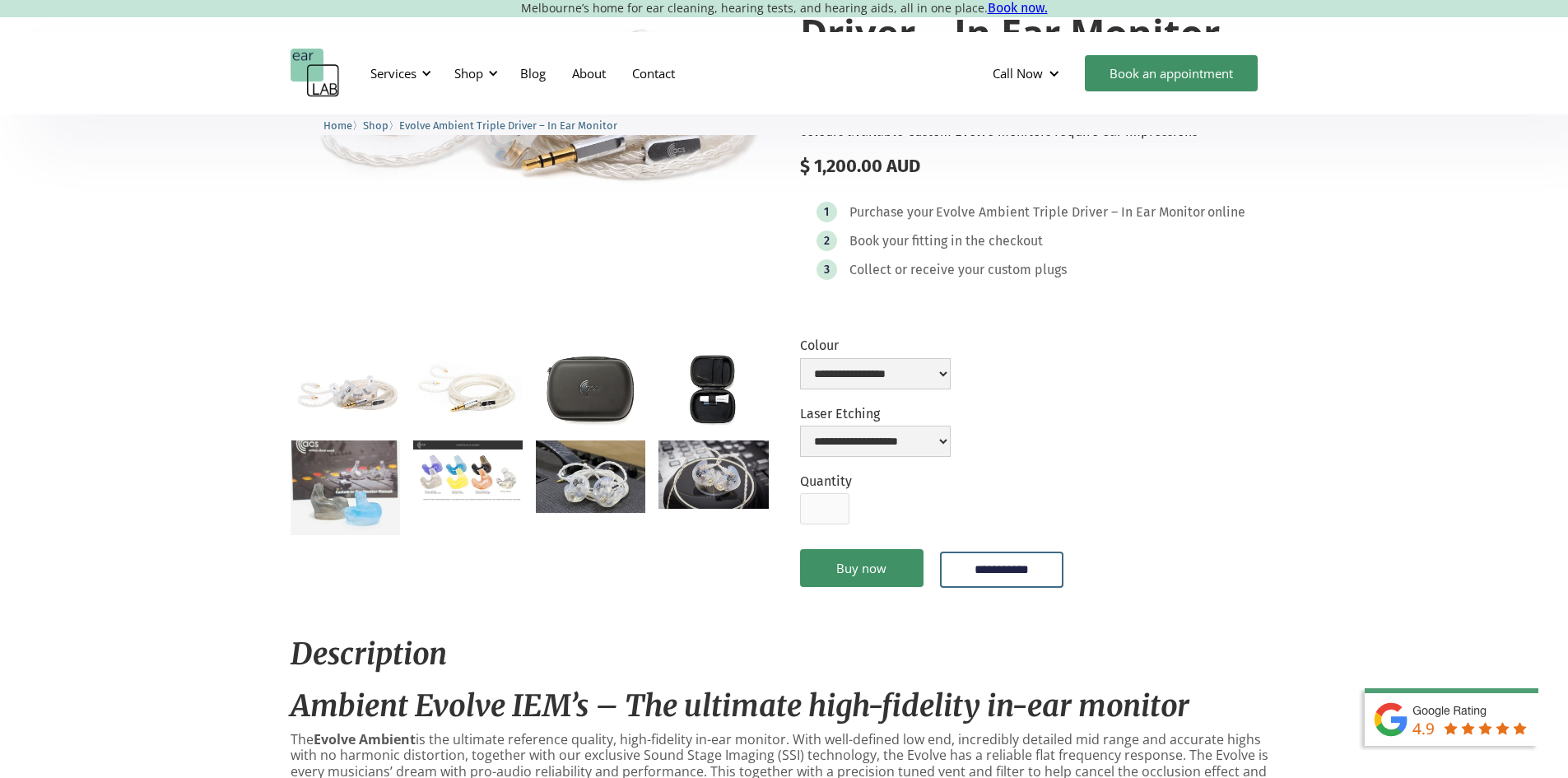 click on "**********" at bounding box center [1039, 473] 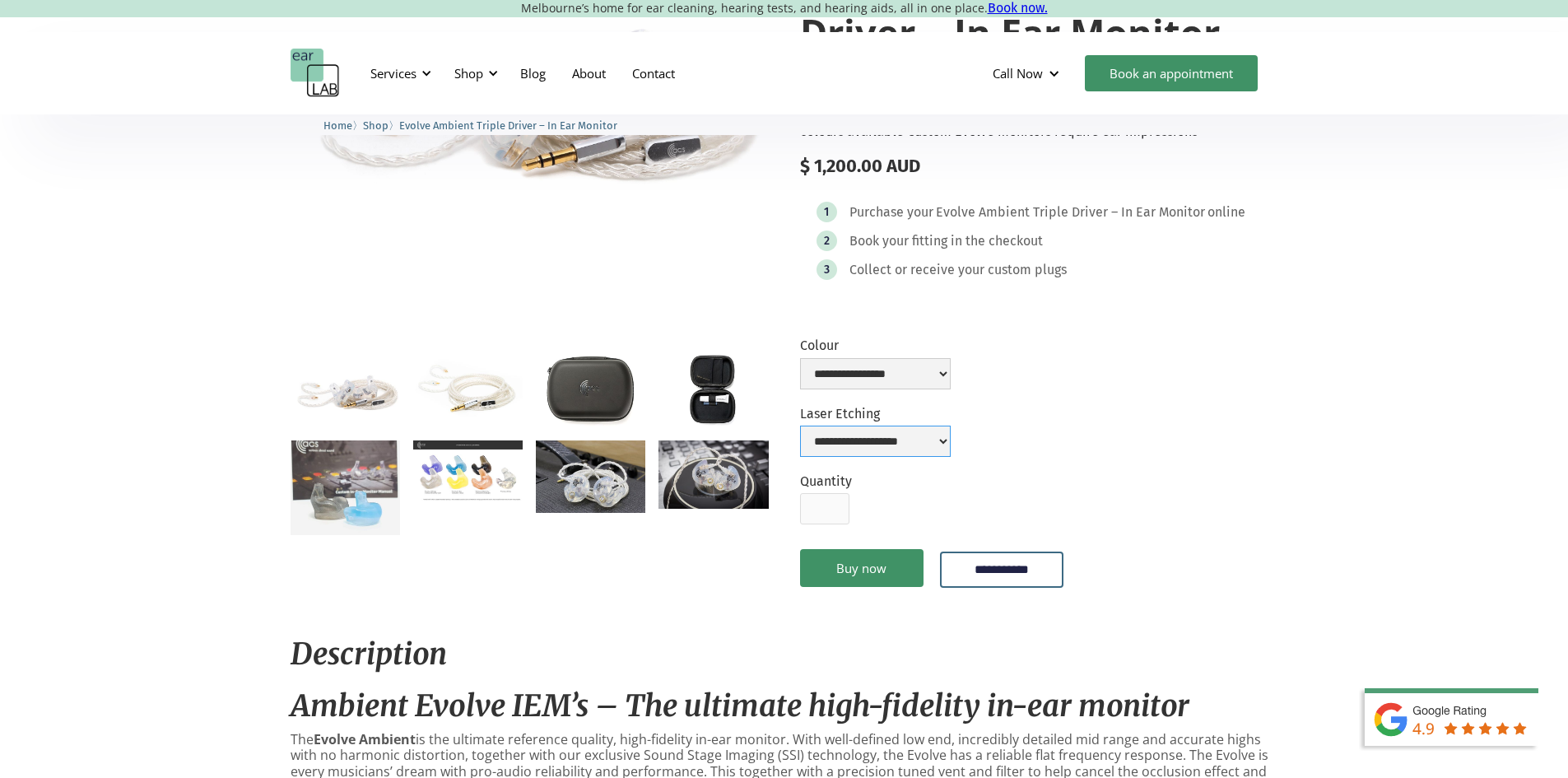 click on "**********" at bounding box center [875, 441] 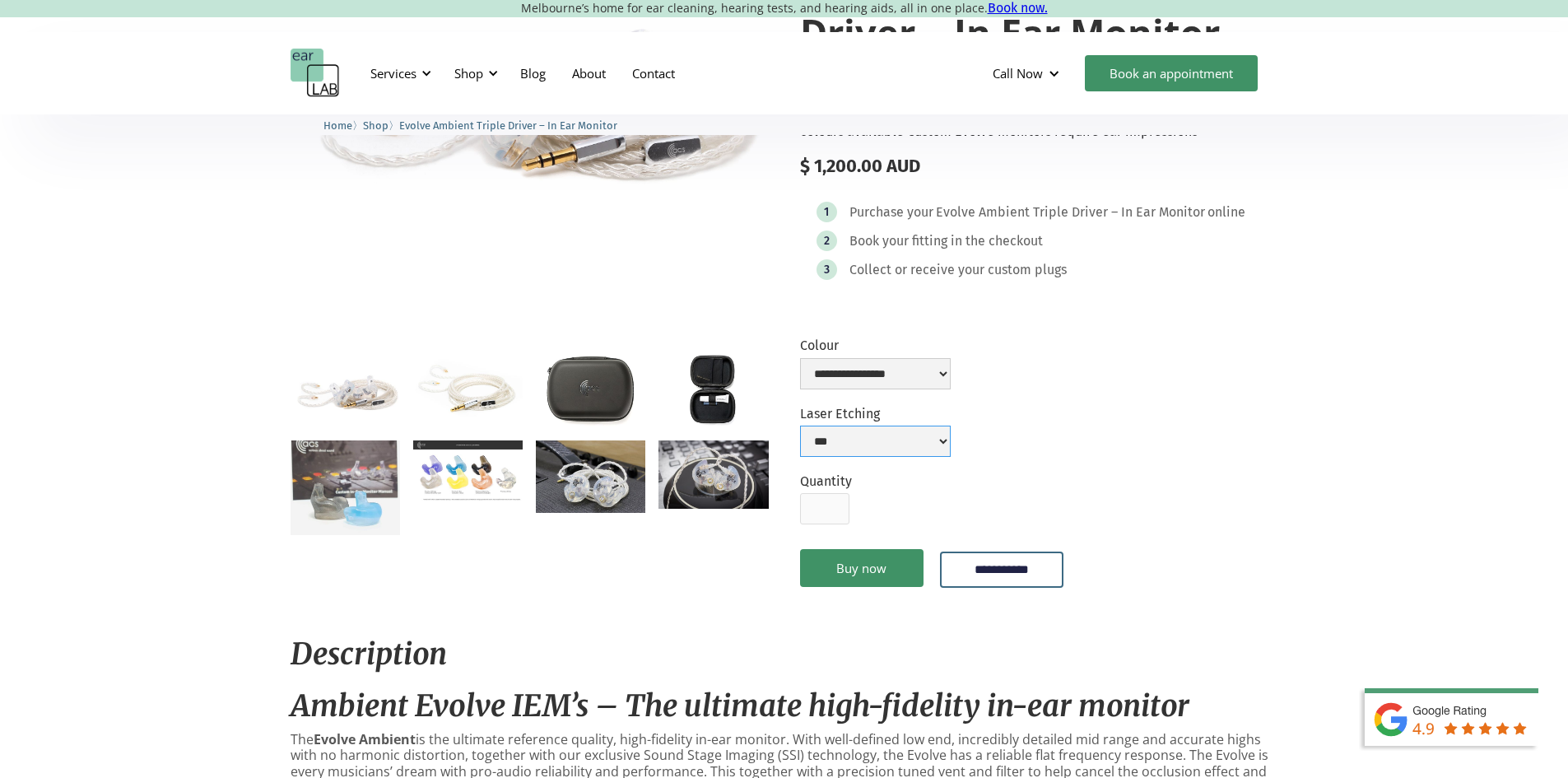 click on "**********" at bounding box center (875, 441) 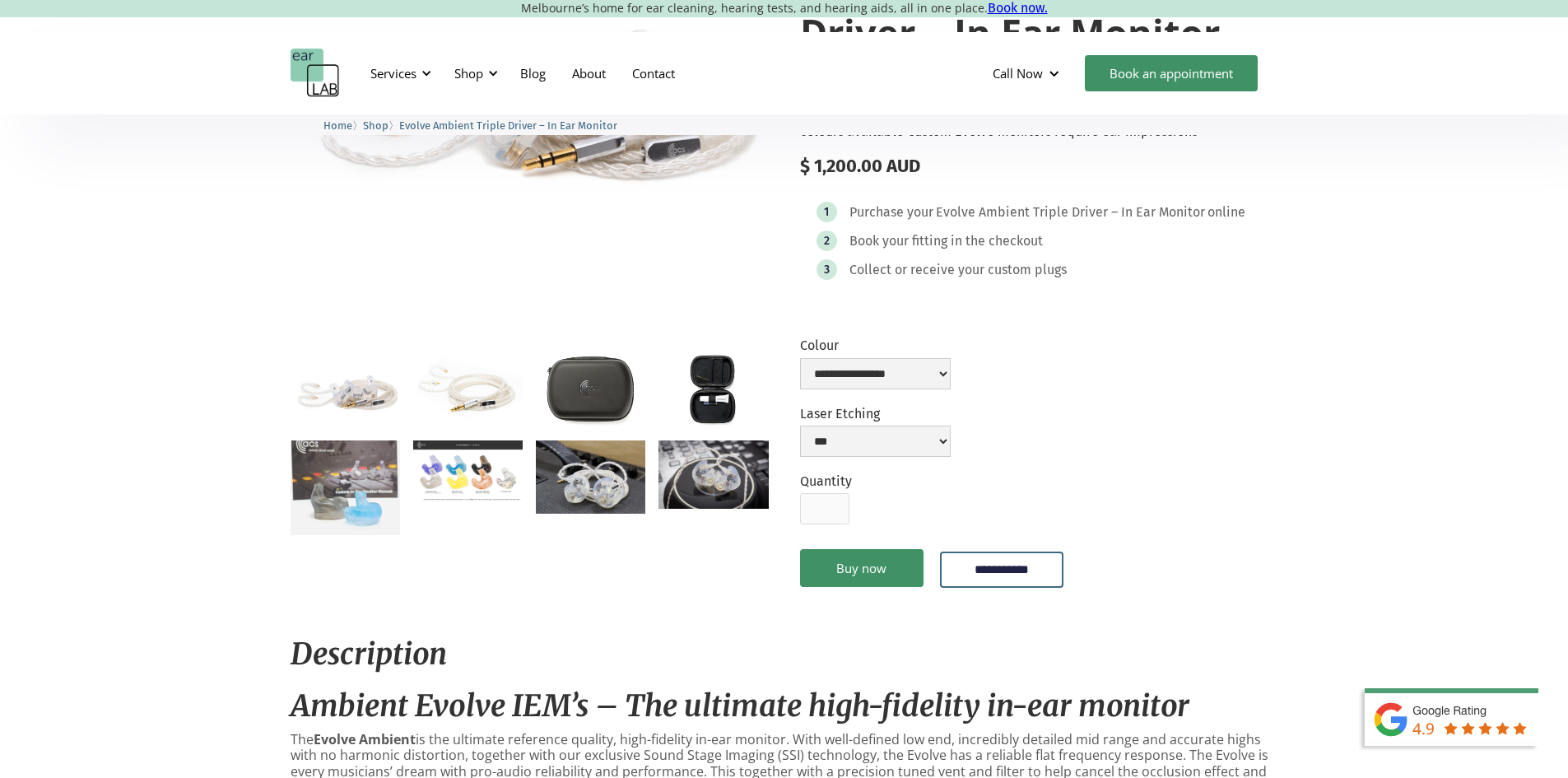 click on "**********" at bounding box center [1039, 473] 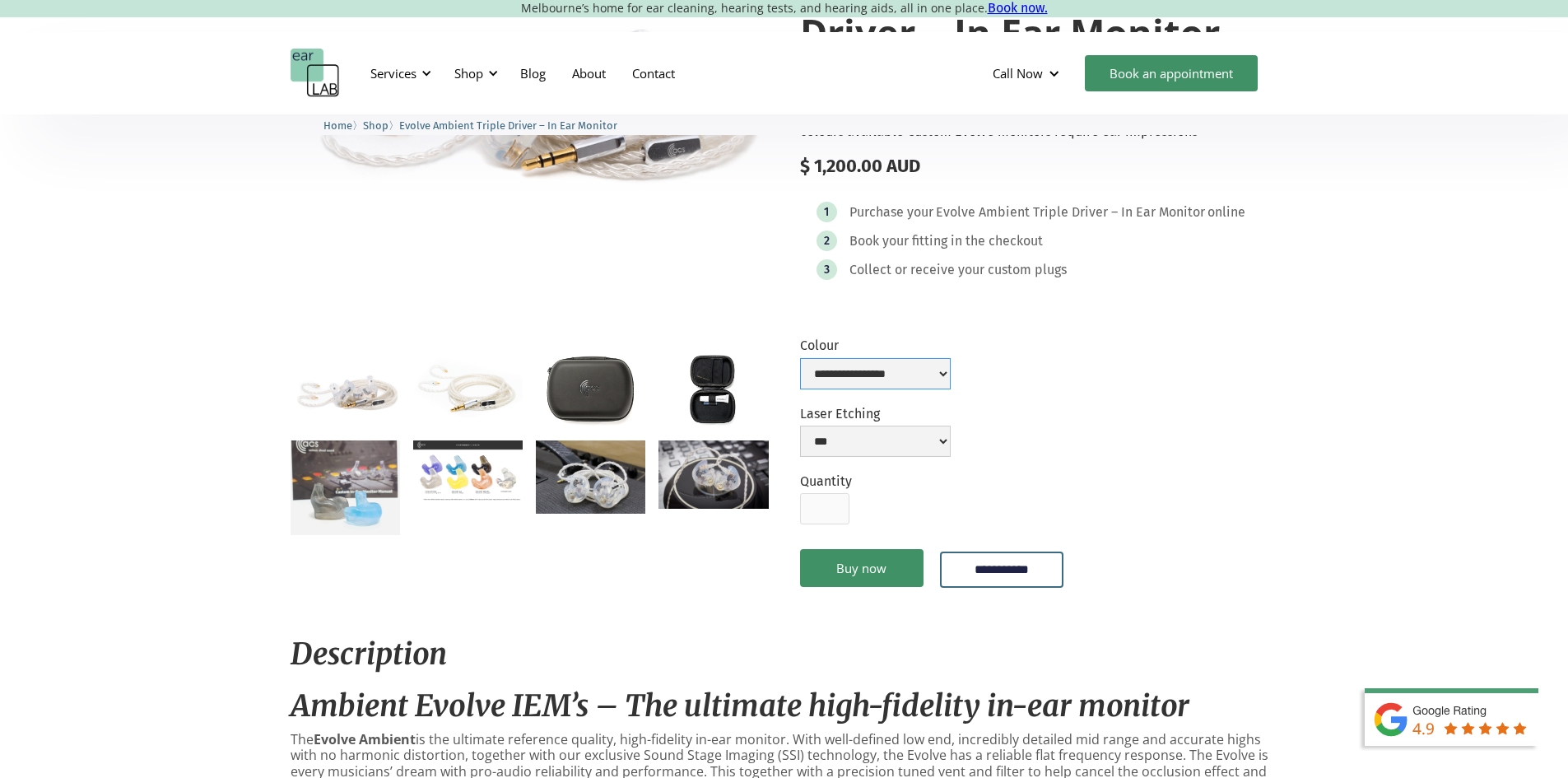 click on "**********" at bounding box center (875, 374) 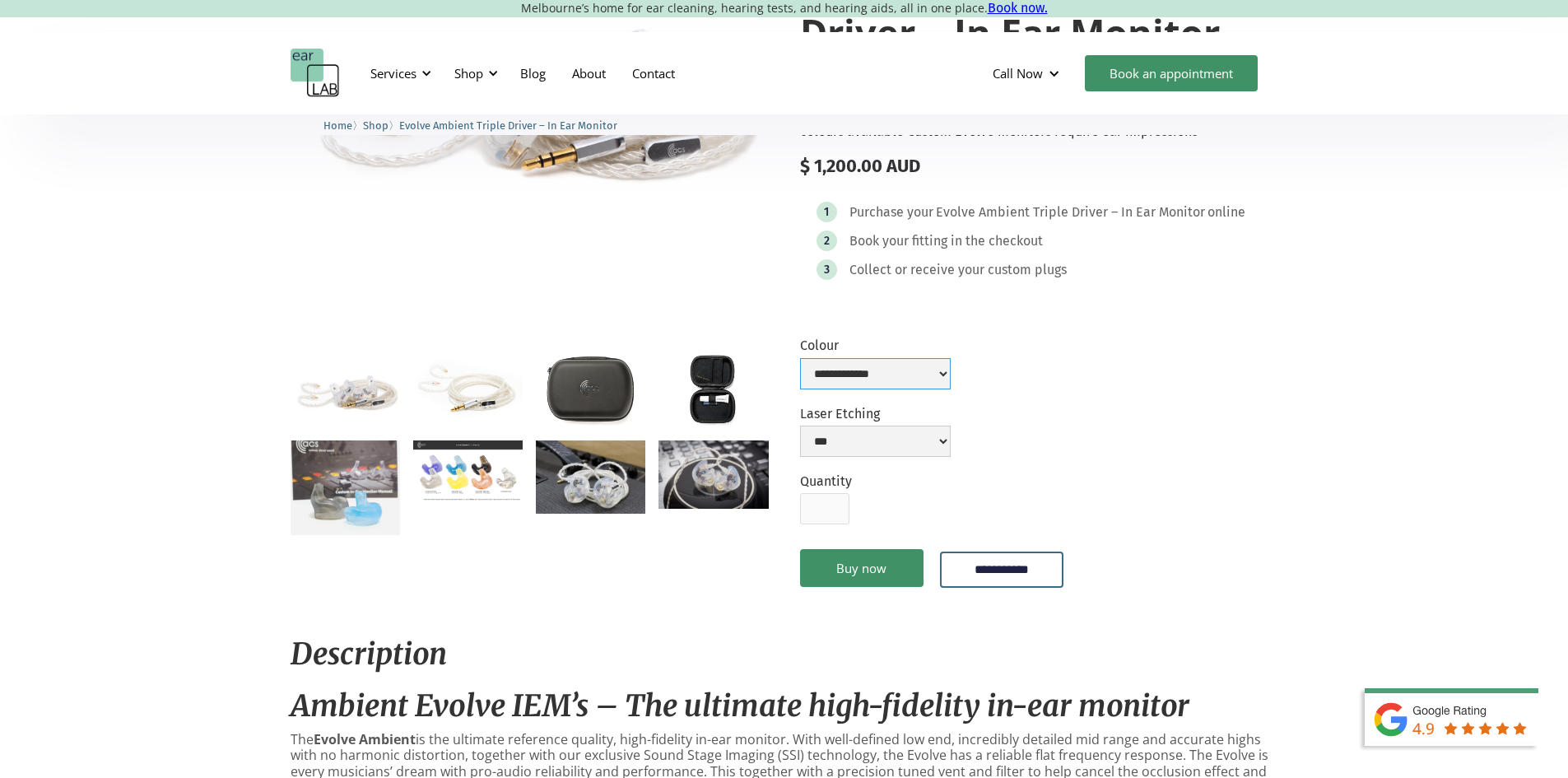 click on "**********" at bounding box center (875, 374) 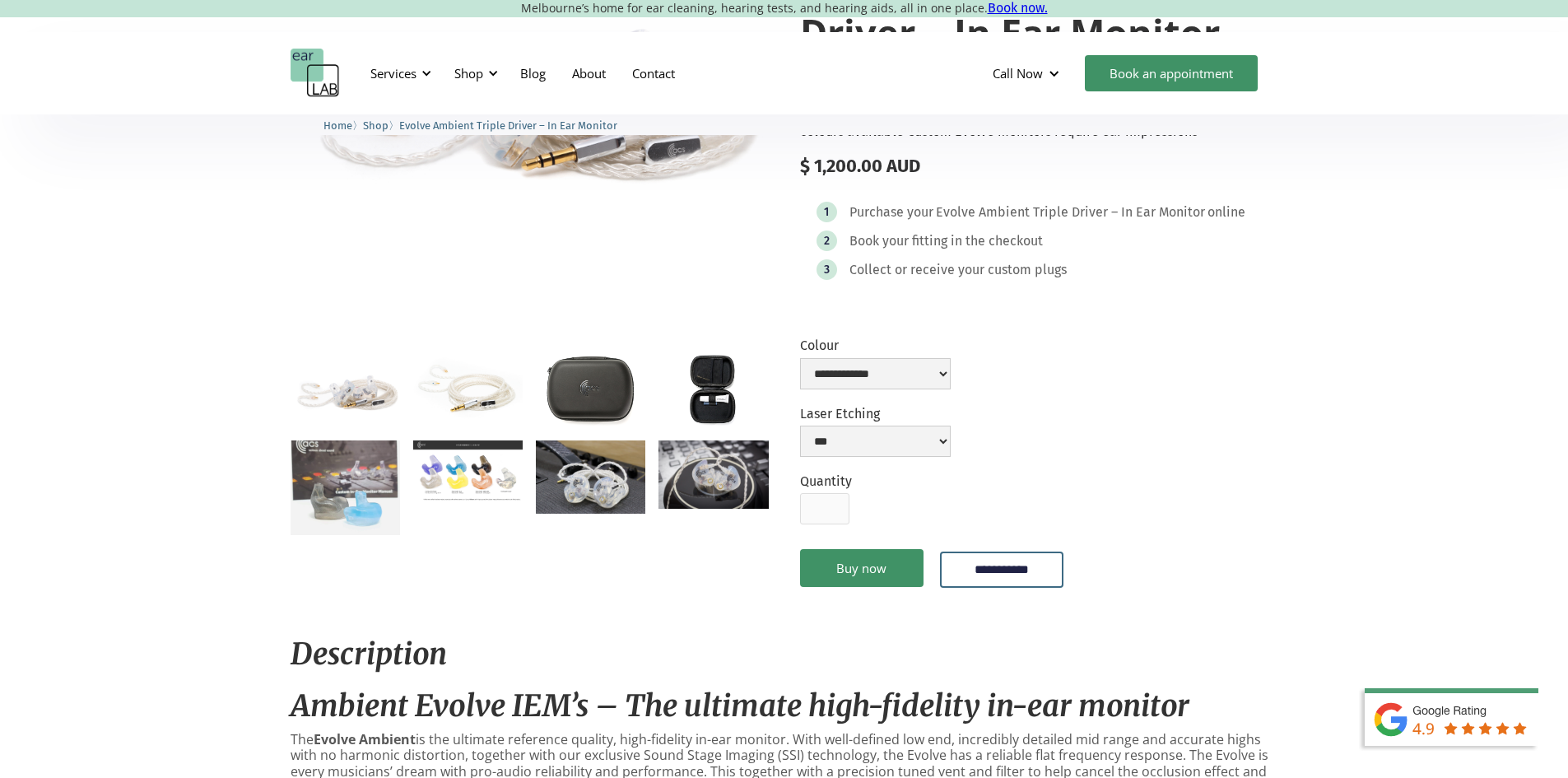 drag, startPoint x: 1091, startPoint y: 458, endPoint x: 1070, endPoint y: 460, distance: 21.095023 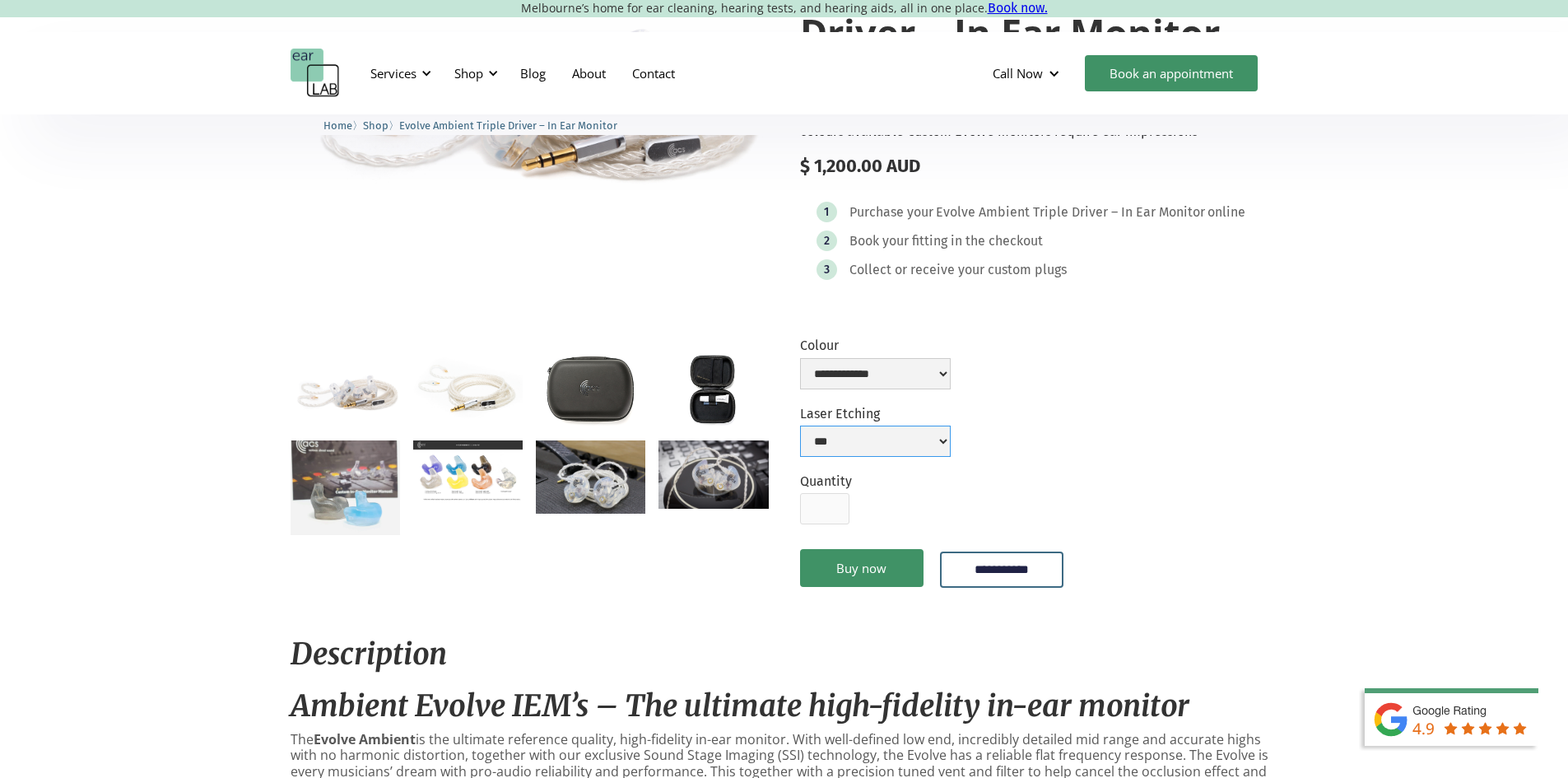 click on "**********" at bounding box center (875, 441) 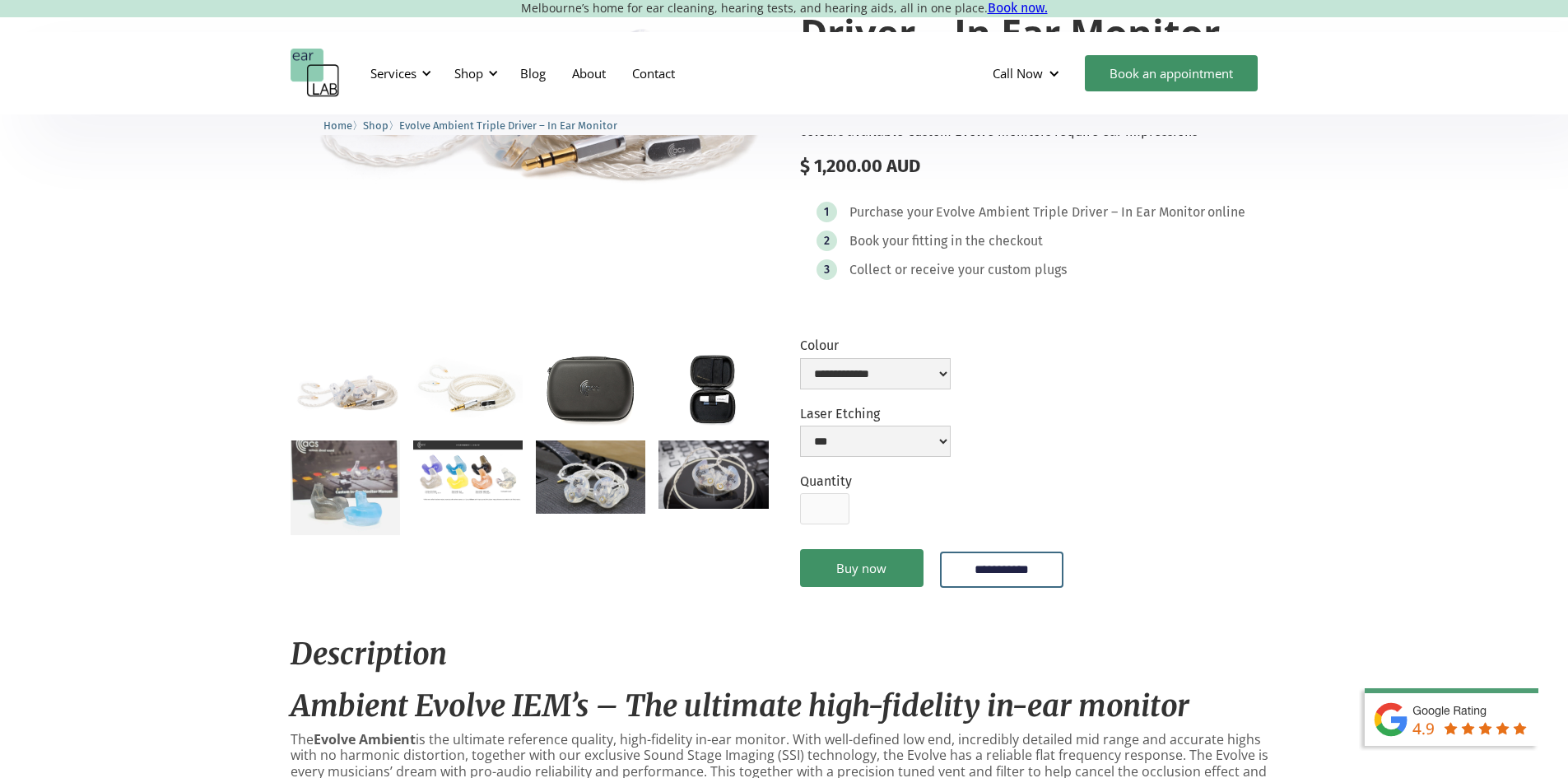 click on "**********" at bounding box center [1039, 473] 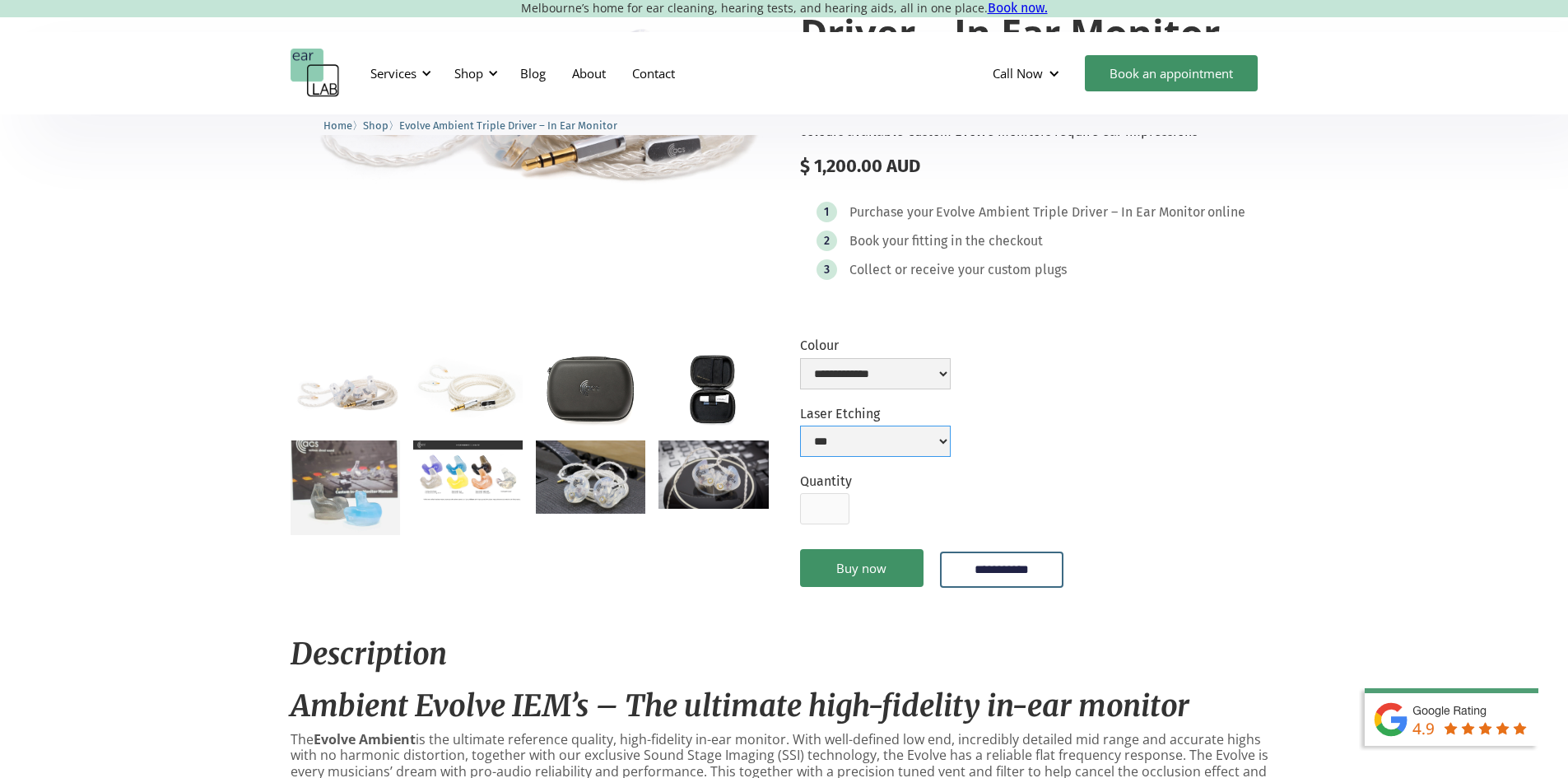 drag, startPoint x: 968, startPoint y: 472, endPoint x: 952, endPoint y: 482, distance: 18.867962 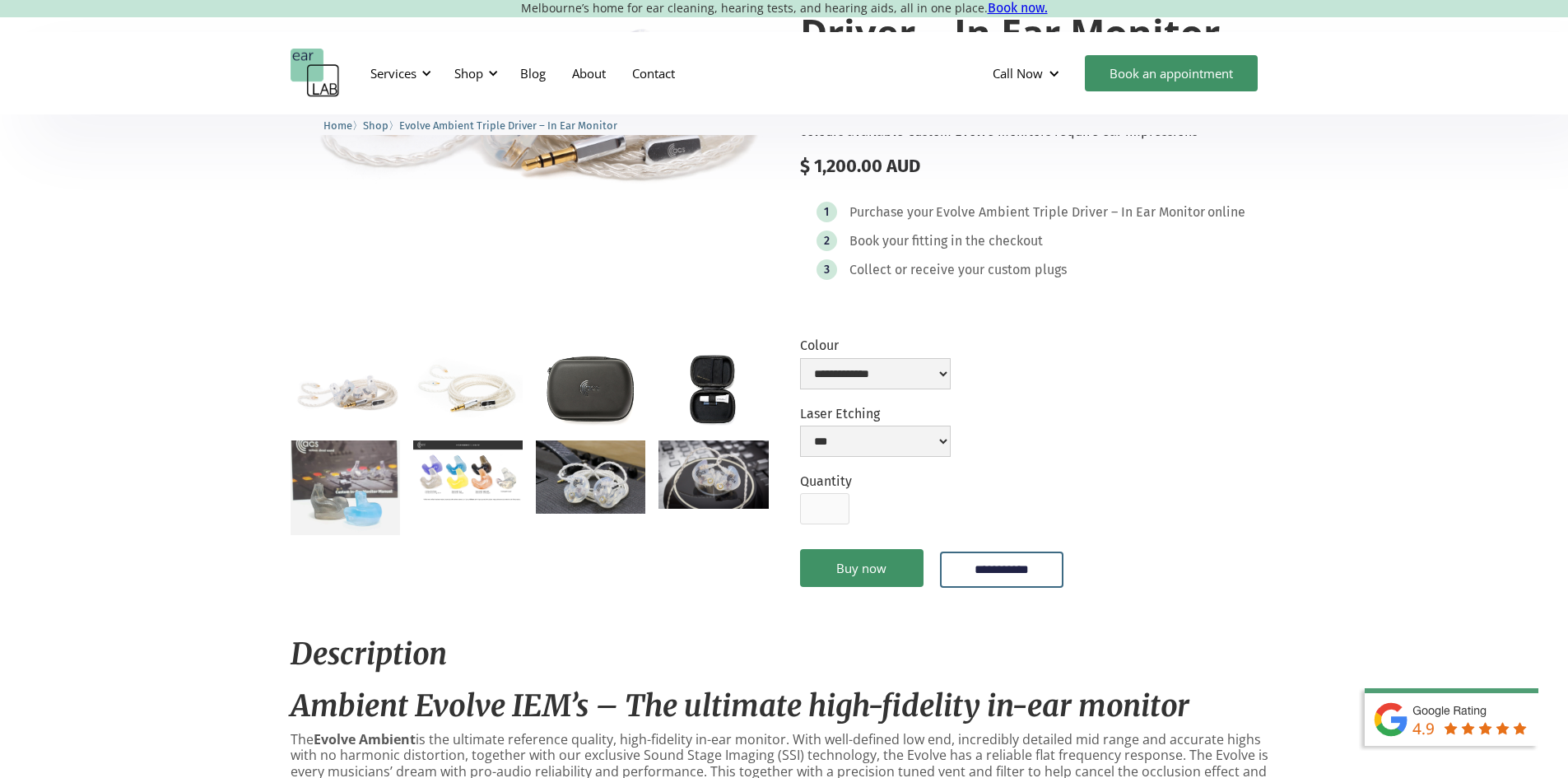 click on "**********" at bounding box center (1039, 473) 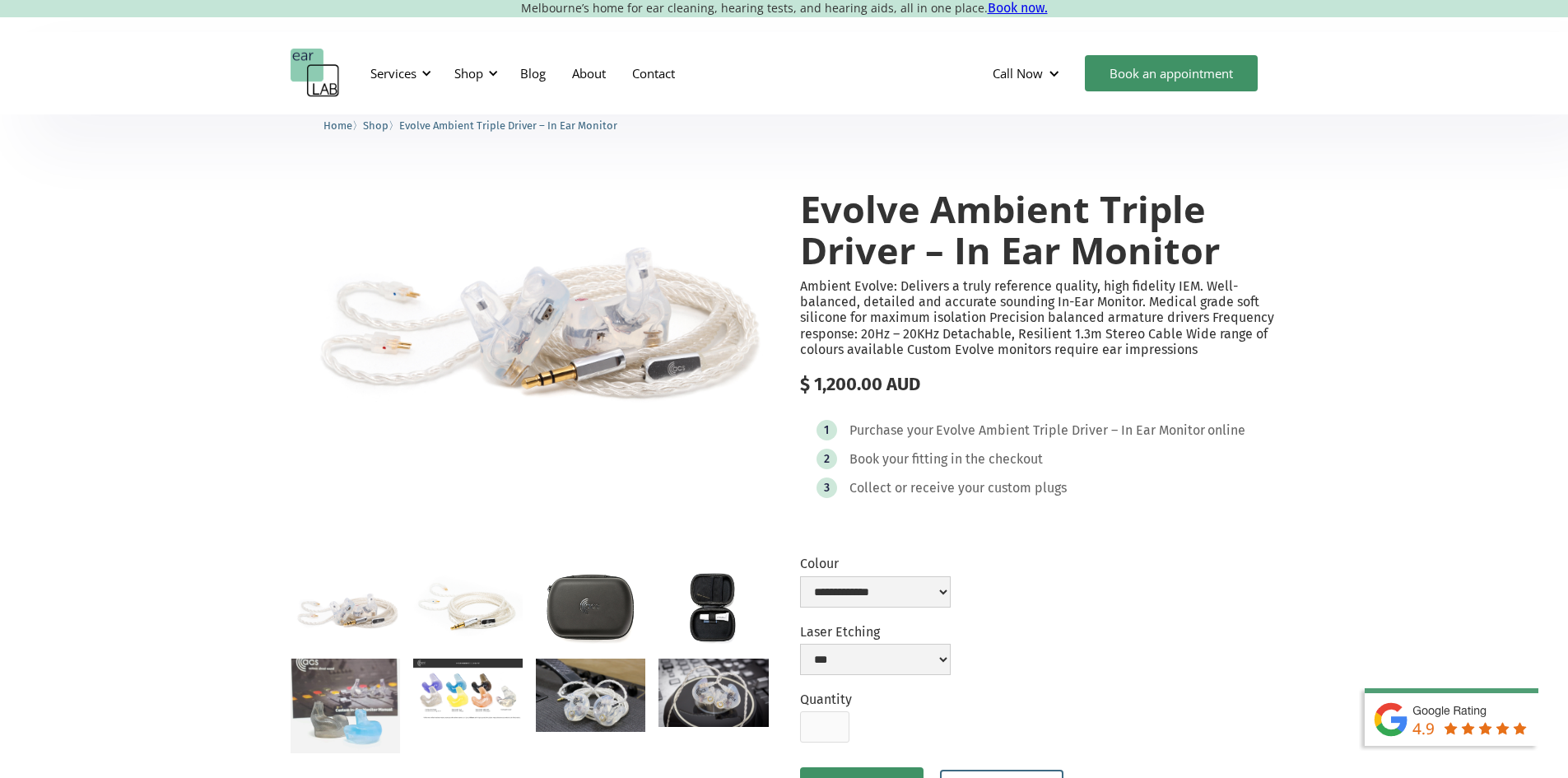 scroll, scrollTop: 0, scrollLeft: 0, axis: both 